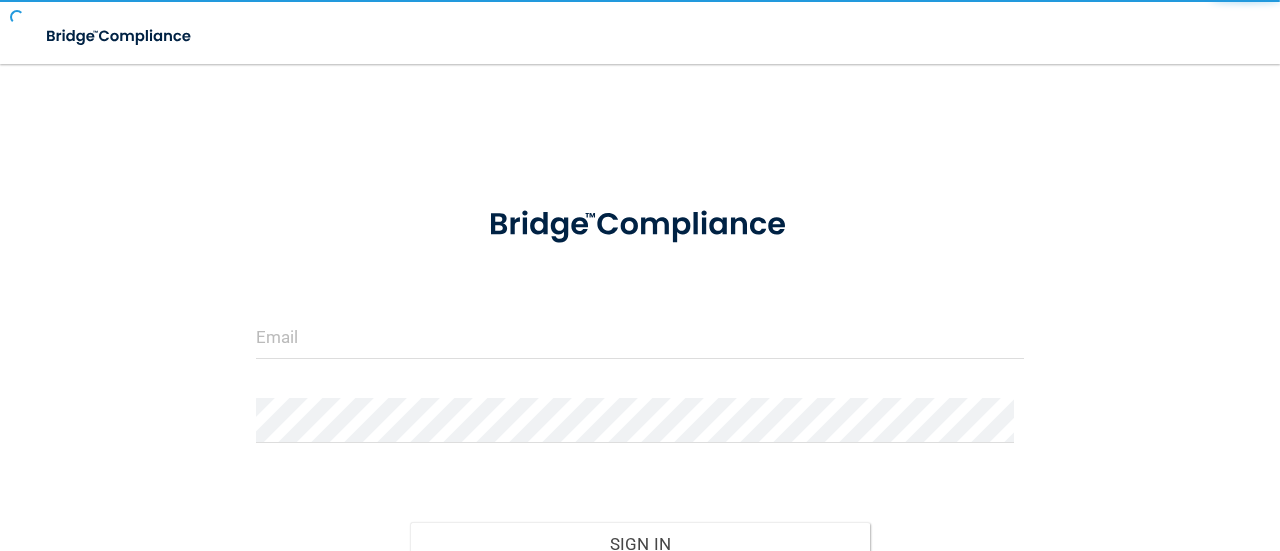 scroll, scrollTop: 0, scrollLeft: 0, axis: both 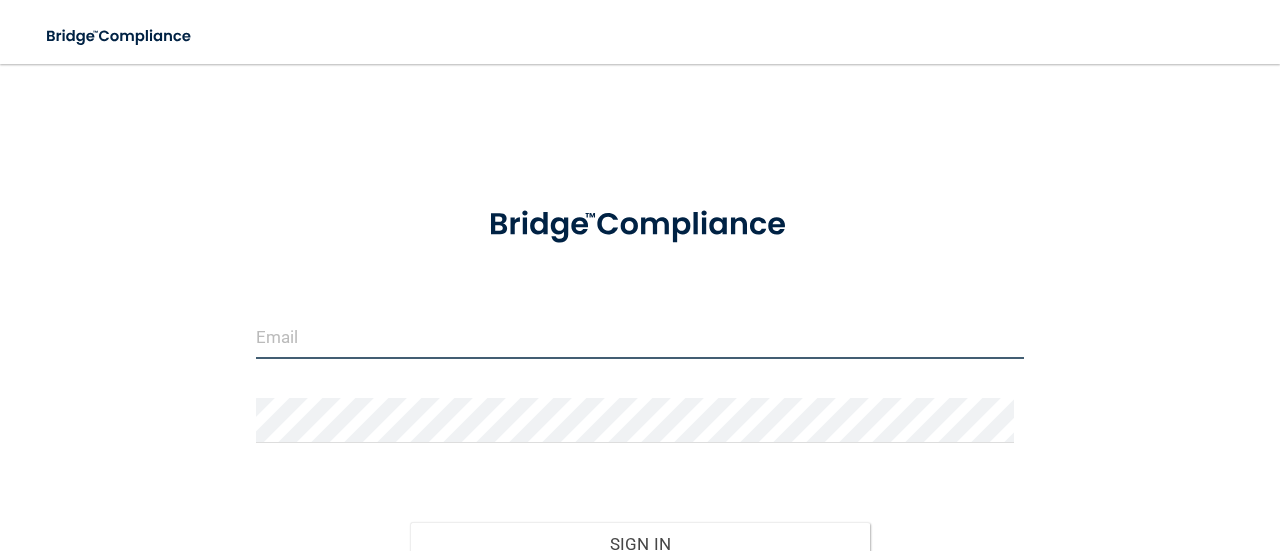 click at bounding box center [640, 336] 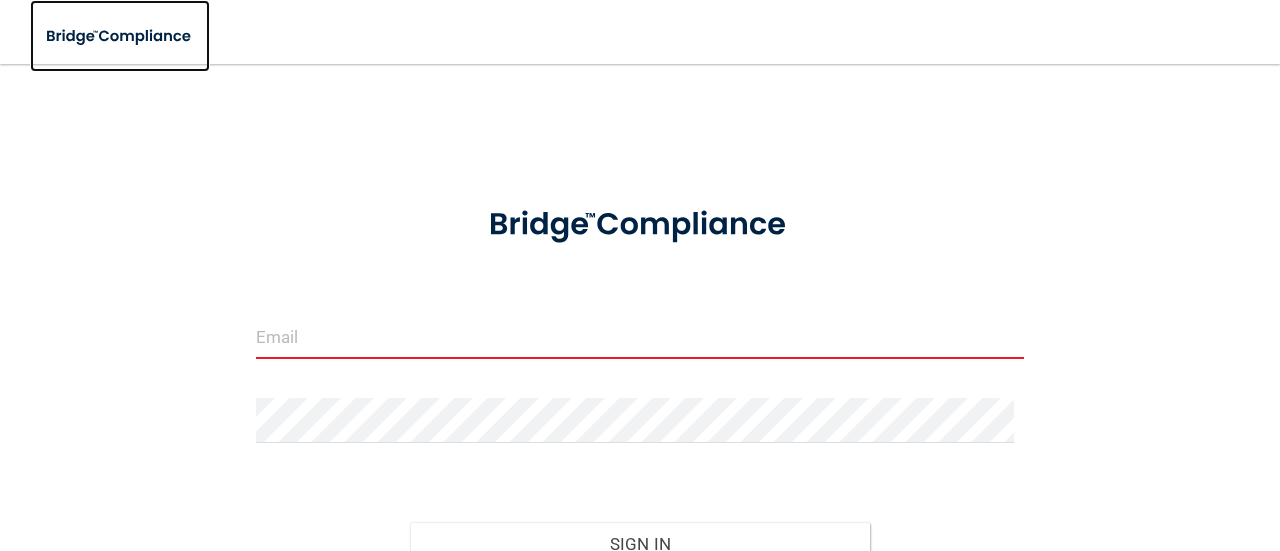 click at bounding box center (120, 36) 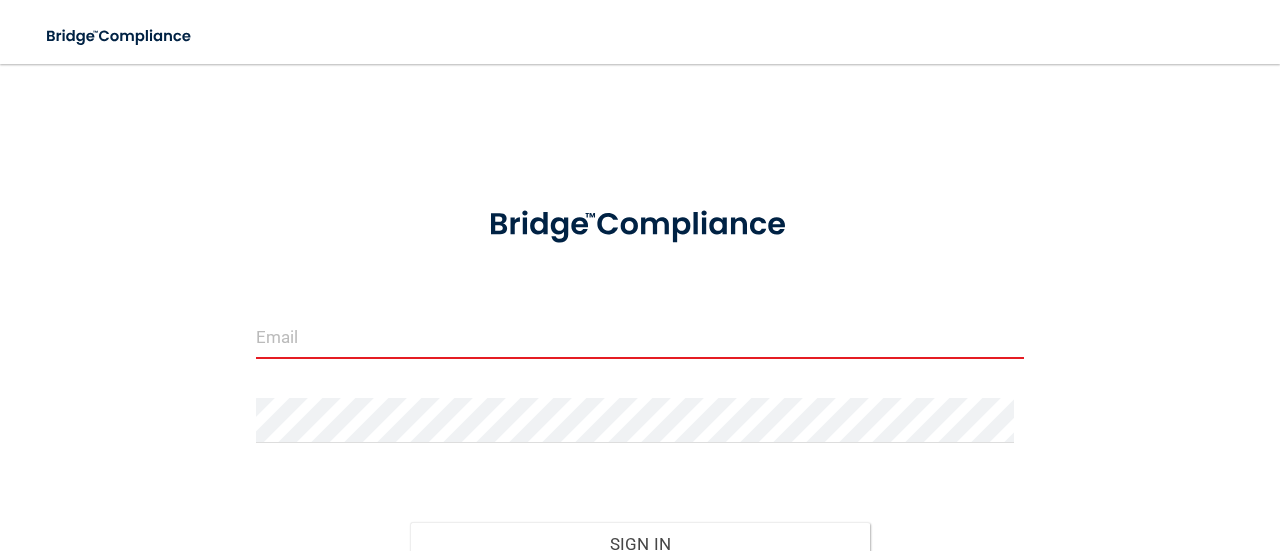 click at bounding box center (640, 336) 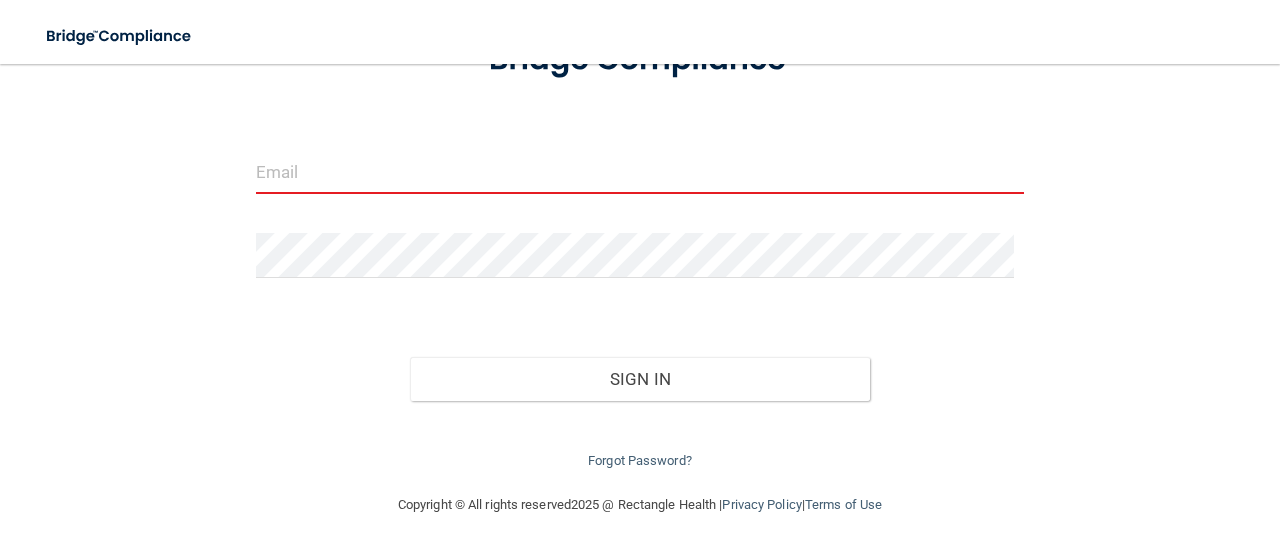 scroll, scrollTop: 165, scrollLeft: 0, axis: vertical 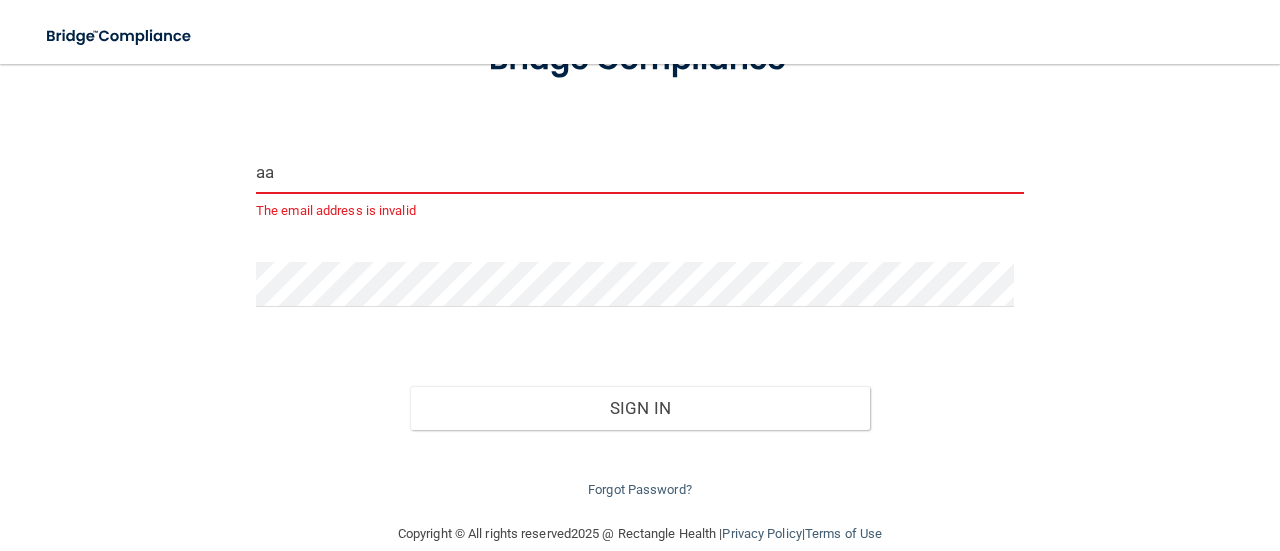 type on "a" 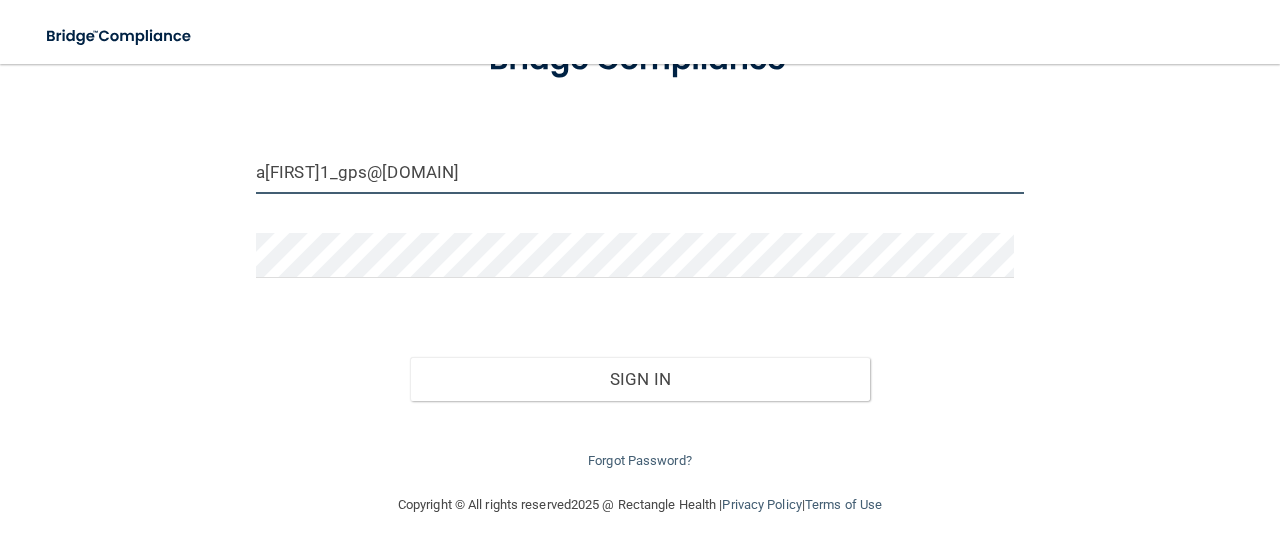 type on "a[FIRST]1_gps@[DOMAIN]" 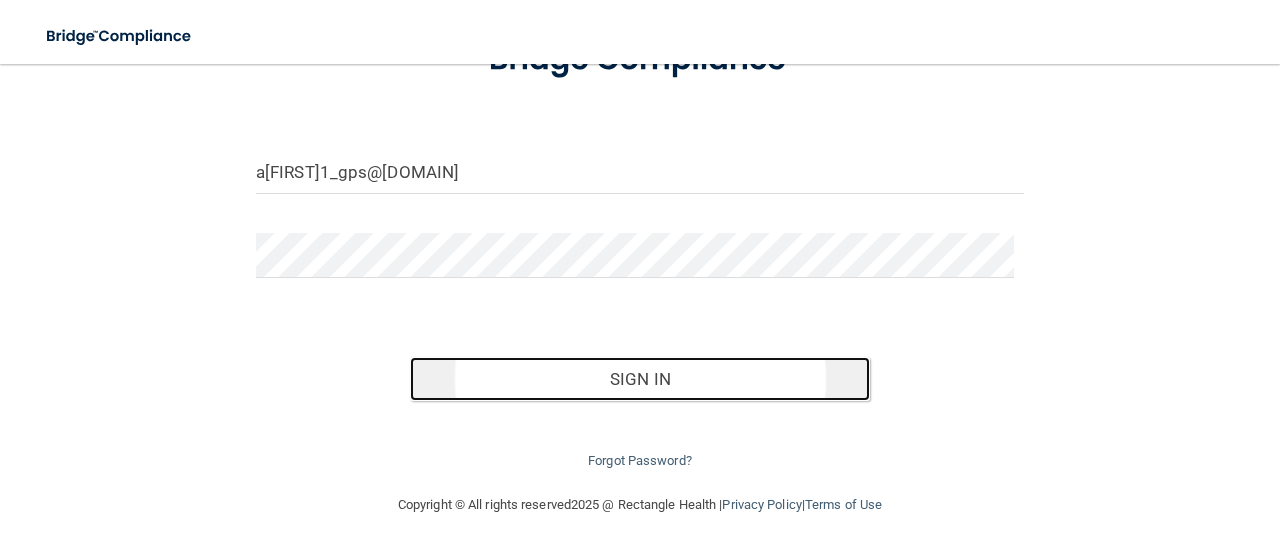 click on "Sign In" at bounding box center (640, 379) 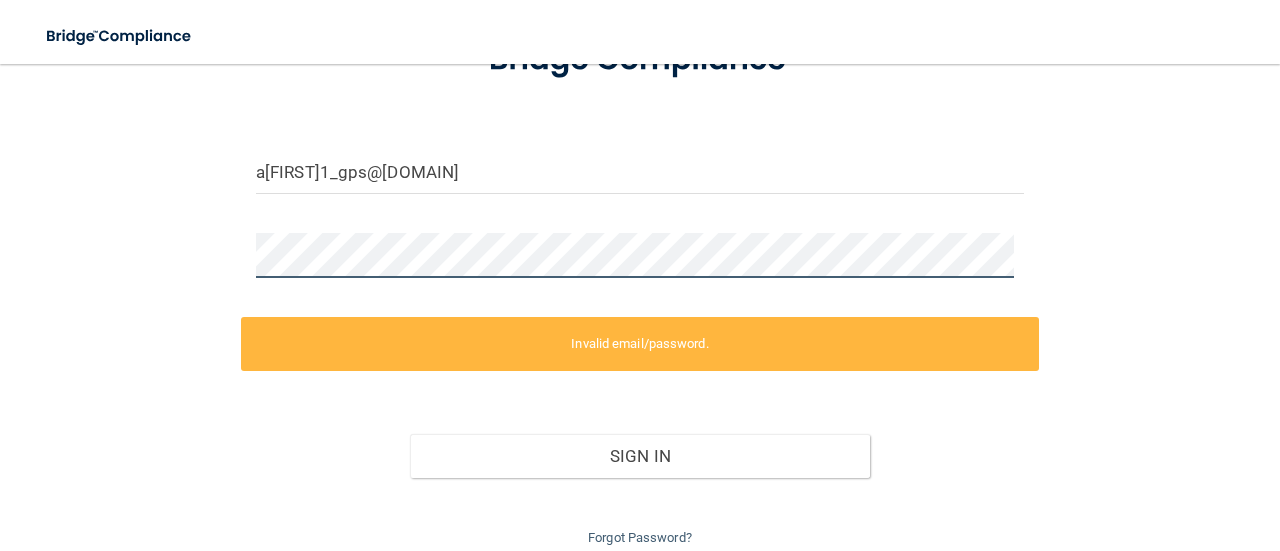 click on "a[FIRST]1_gps@[DOMAIN] Invalid email/password. You don't have permission to access that page. Sign In Forgot Password?" at bounding box center (640, 234) 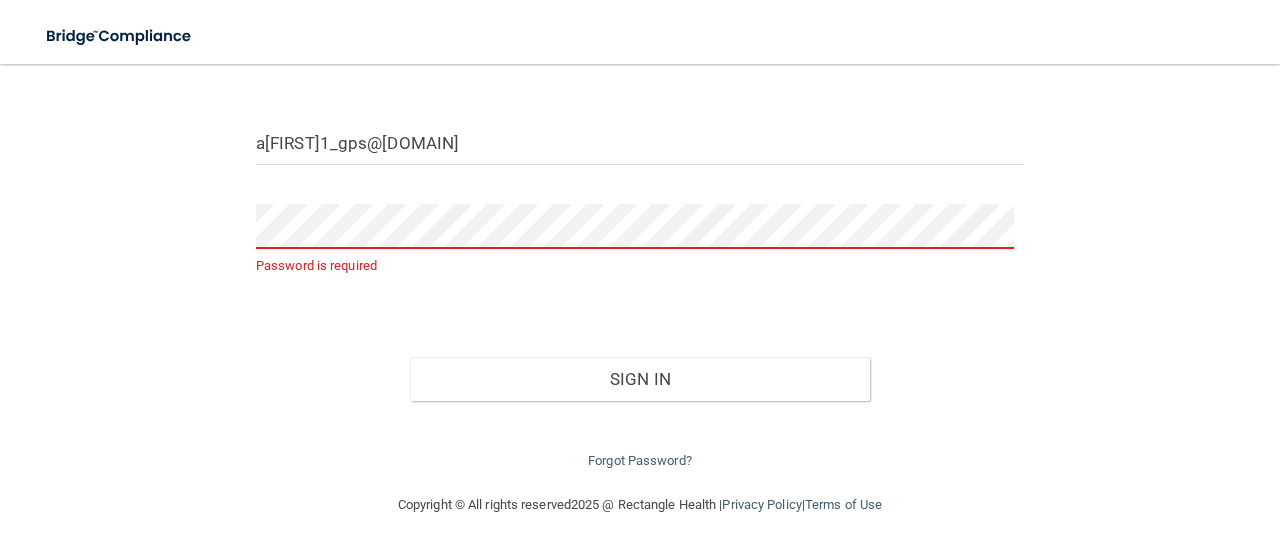 scroll, scrollTop: 0, scrollLeft: 0, axis: both 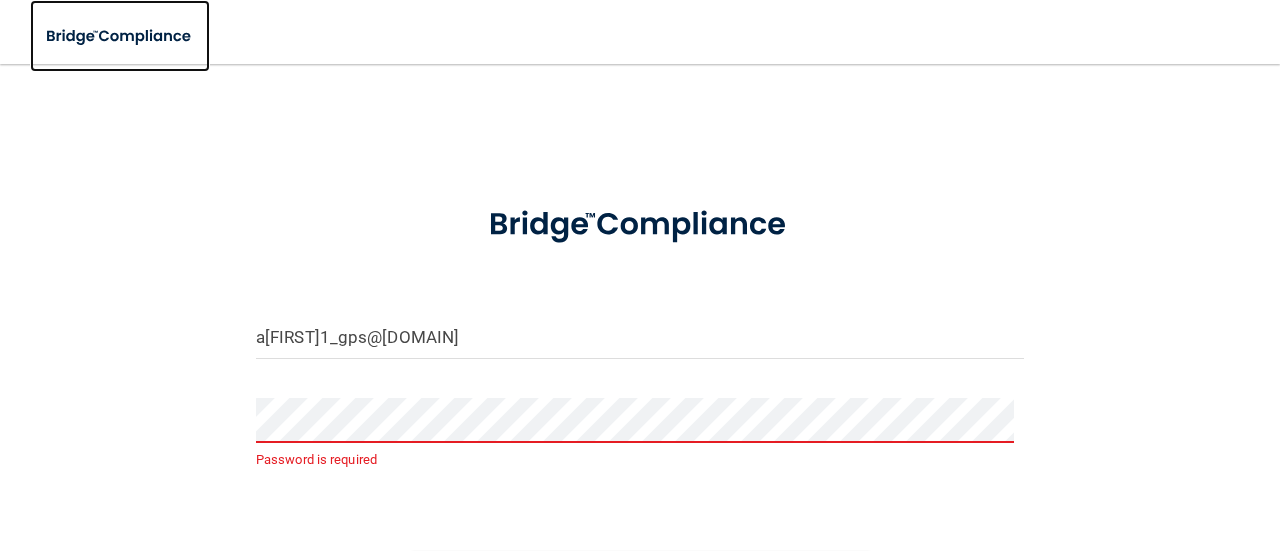 click at bounding box center [120, 36] 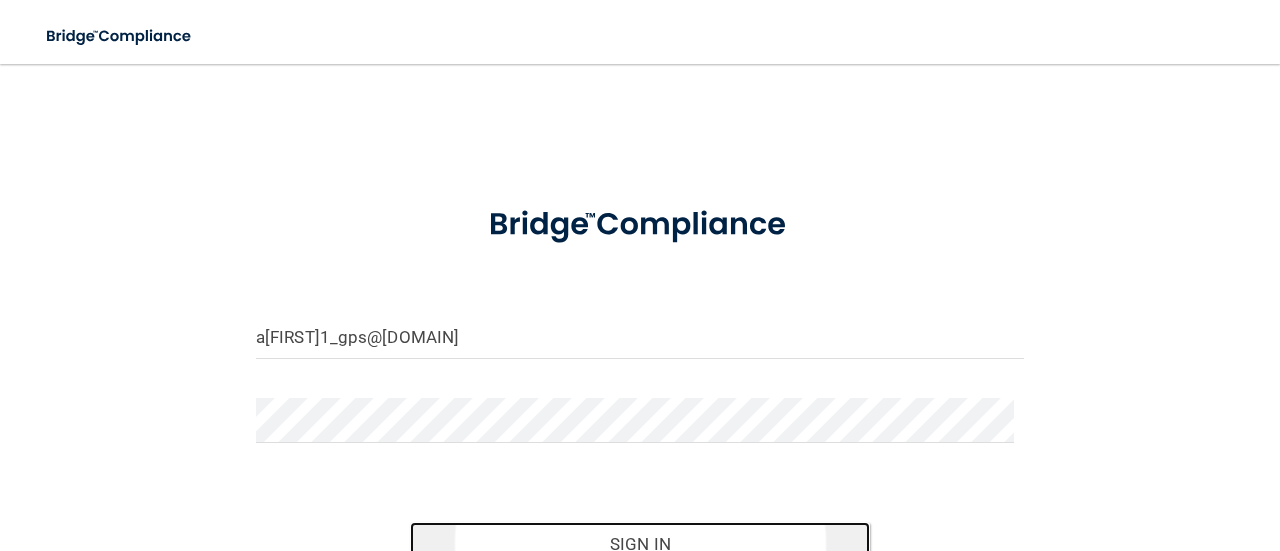 click on "Sign In" at bounding box center [640, 544] 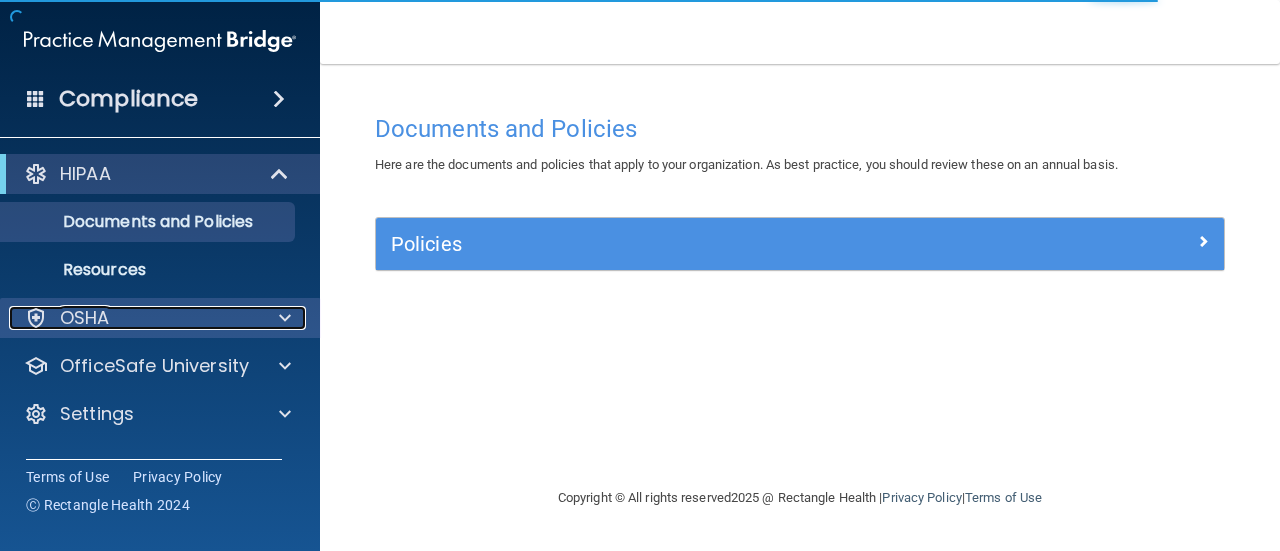 click on "OSHA" at bounding box center [133, 318] 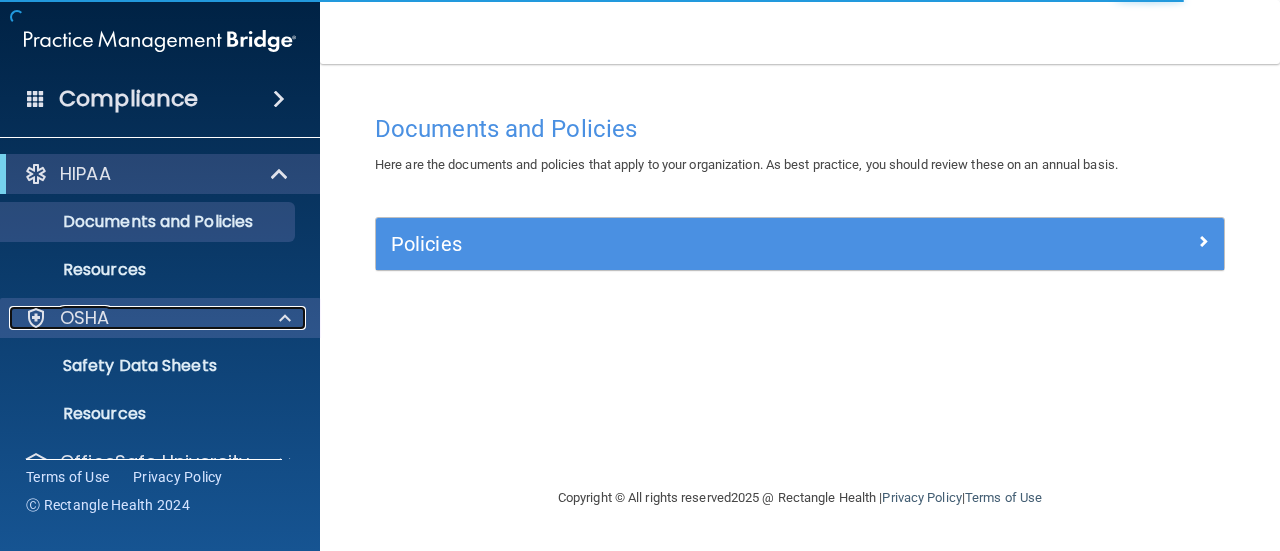 scroll, scrollTop: 86, scrollLeft: 0, axis: vertical 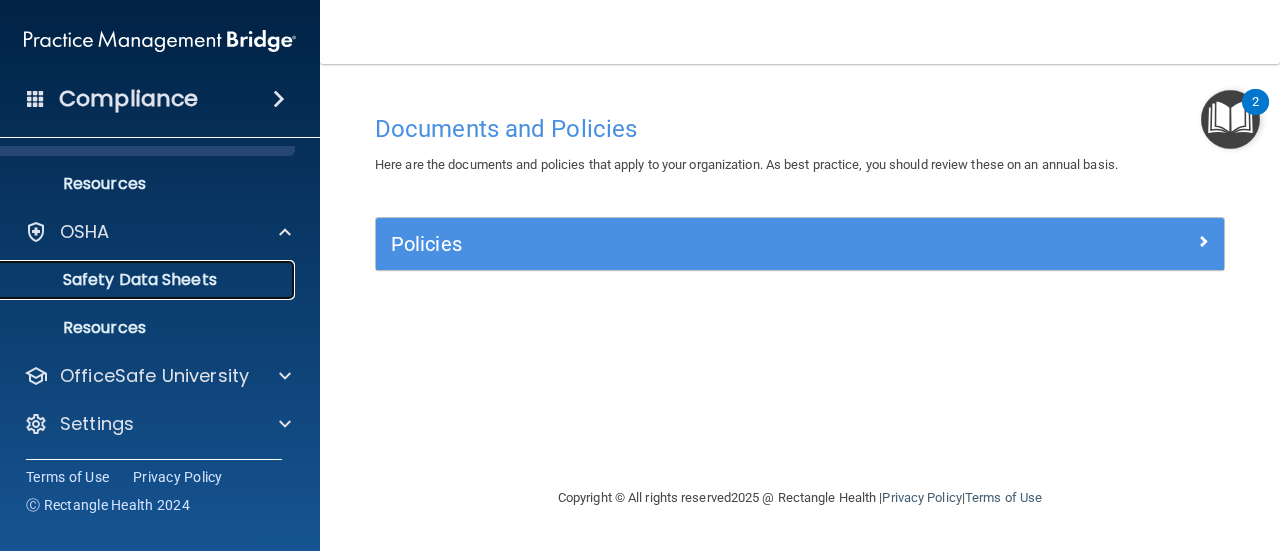 click on "Safety Data Sheets" at bounding box center [149, 280] 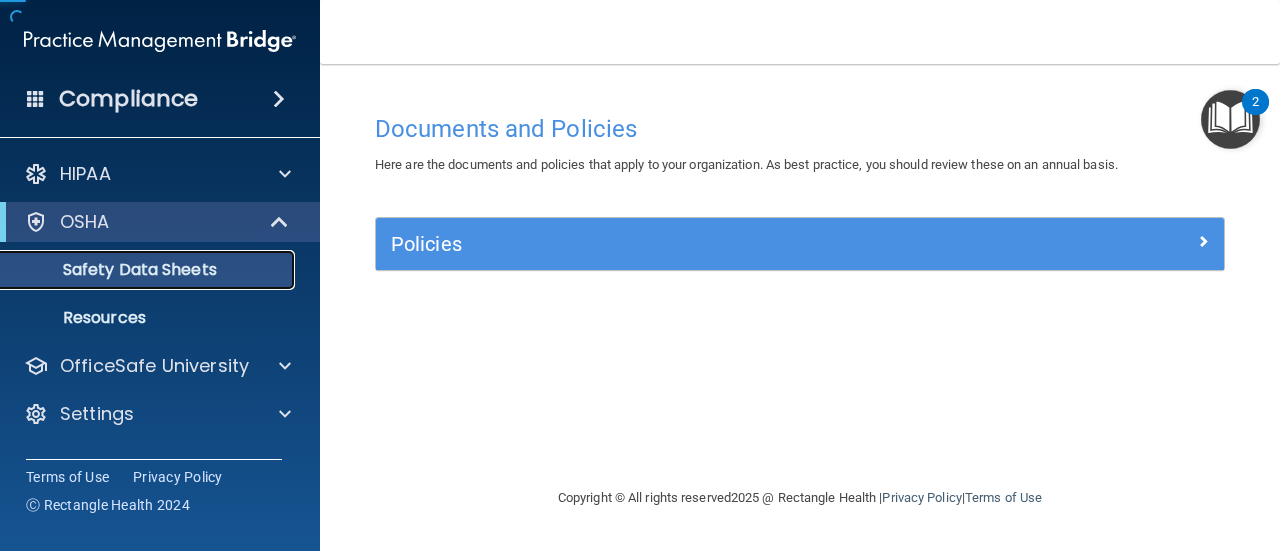 scroll, scrollTop: 0, scrollLeft: 0, axis: both 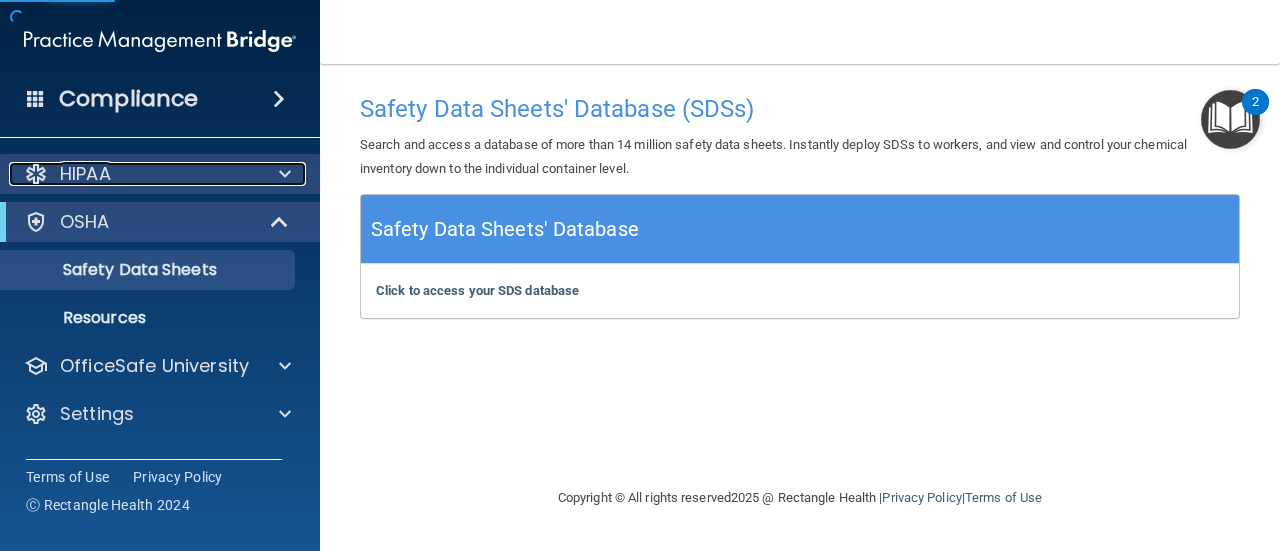 click at bounding box center (282, 174) 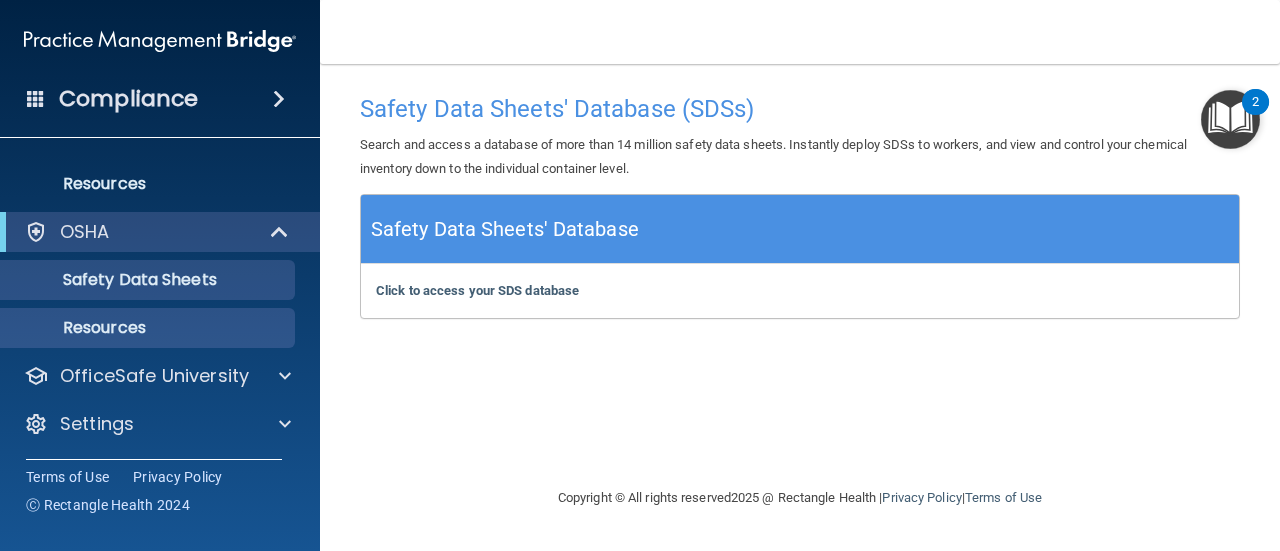 scroll, scrollTop: 72, scrollLeft: 0, axis: vertical 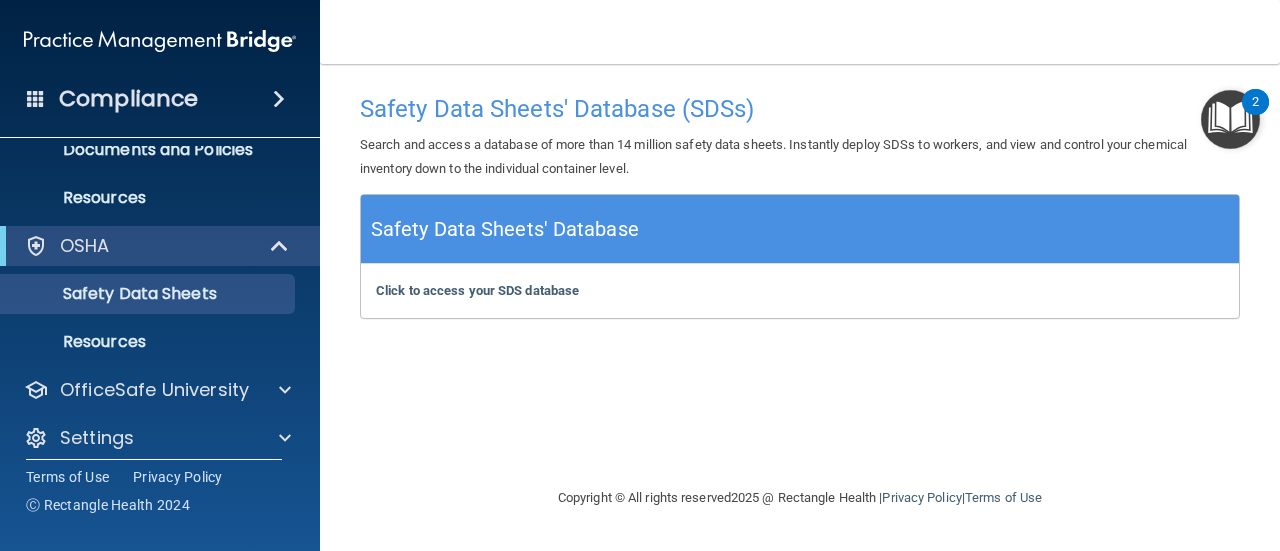 click on "Safety Data Sheets' Database (SDSs)" at bounding box center (800, 109) 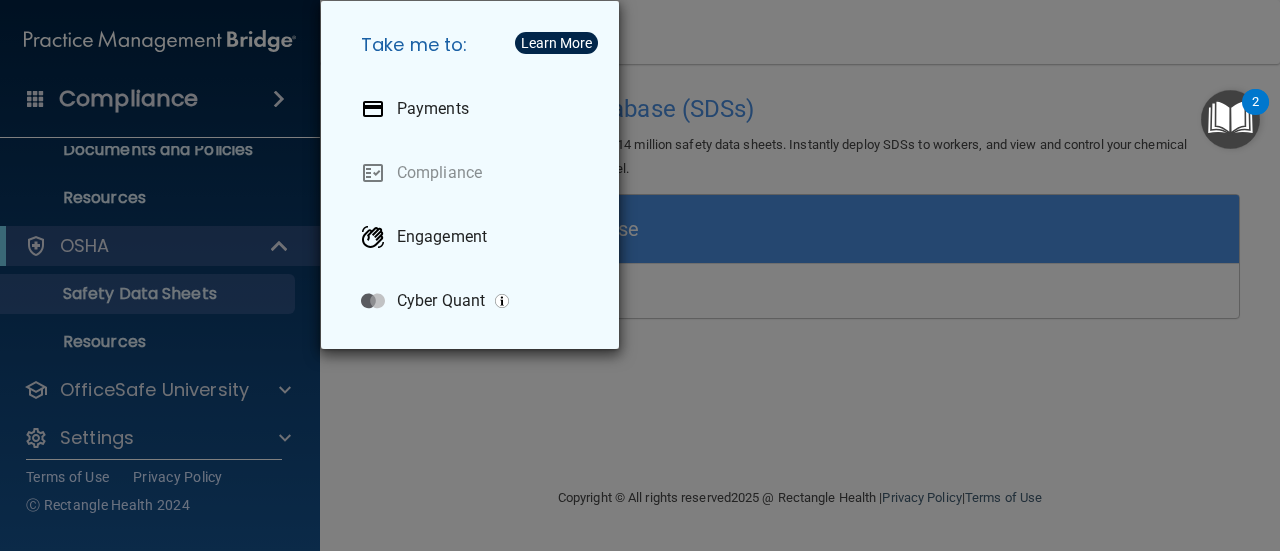 click on "Take me to:             Payments                   Compliance                     Engagement                     Cyber Quant" at bounding box center (640, 275) 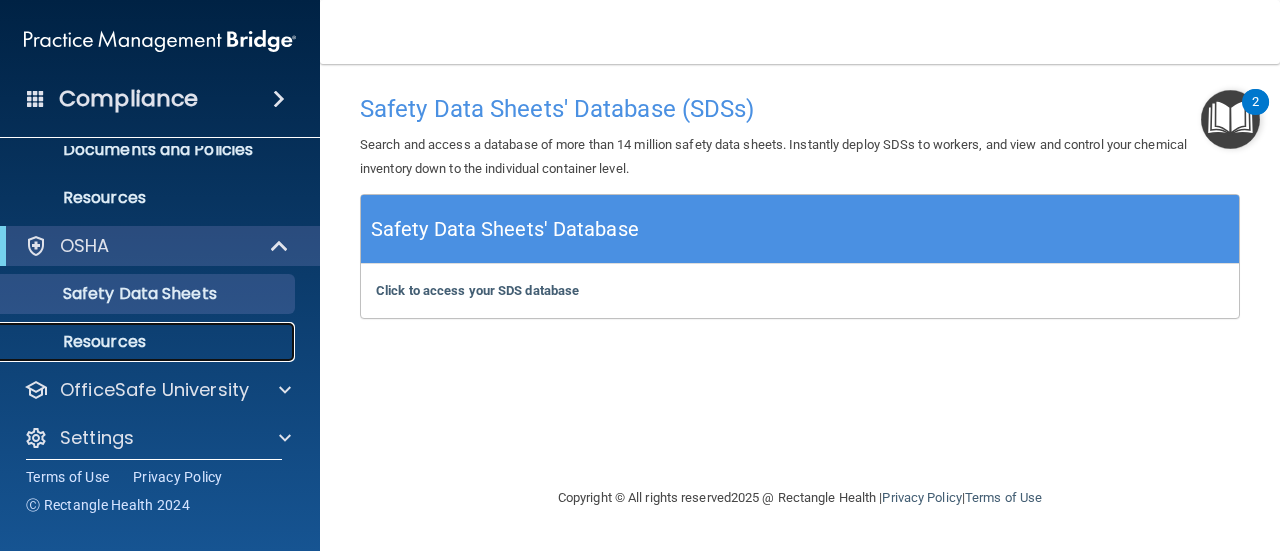 click on "Resources" at bounding box center (149, 342) 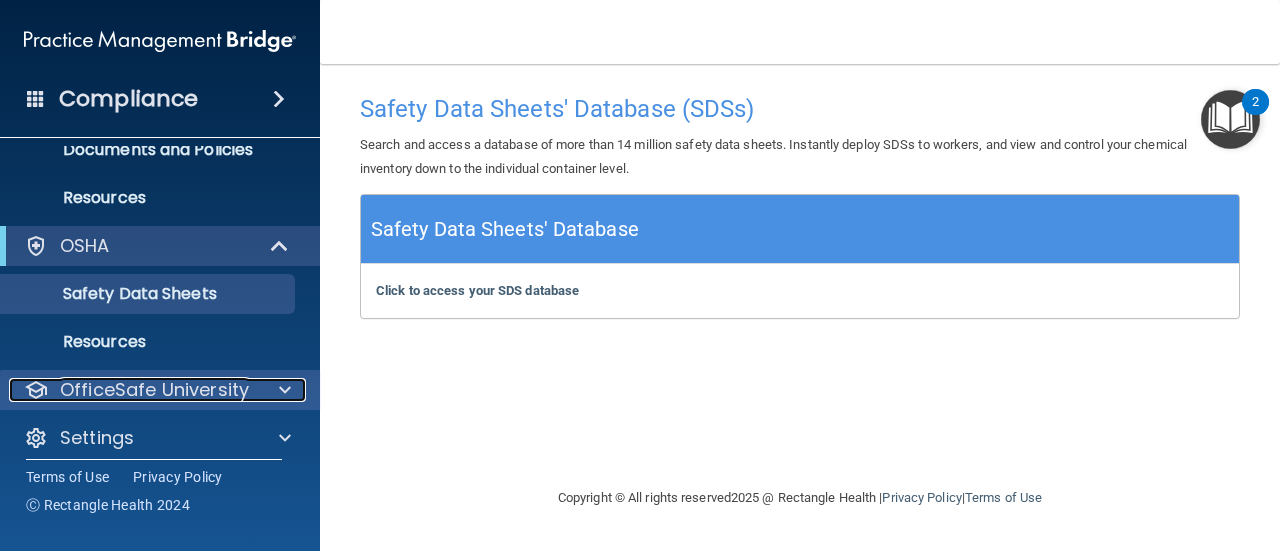 click at bounding box center [282, 390] 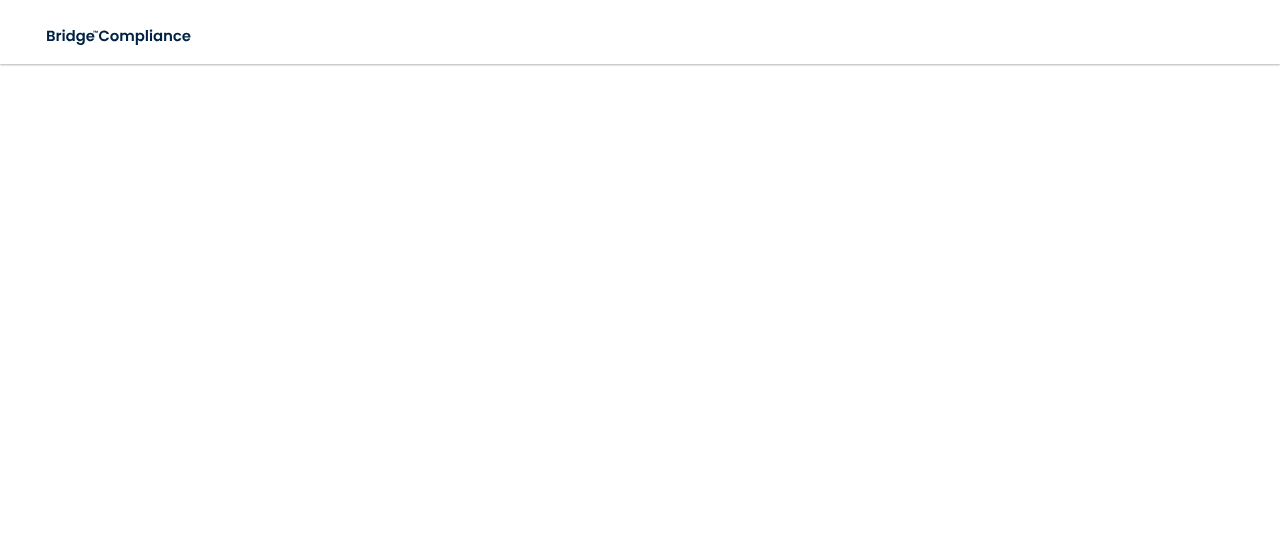 scroll, scrollTop: 0, scrollLeft: 0, axis: both 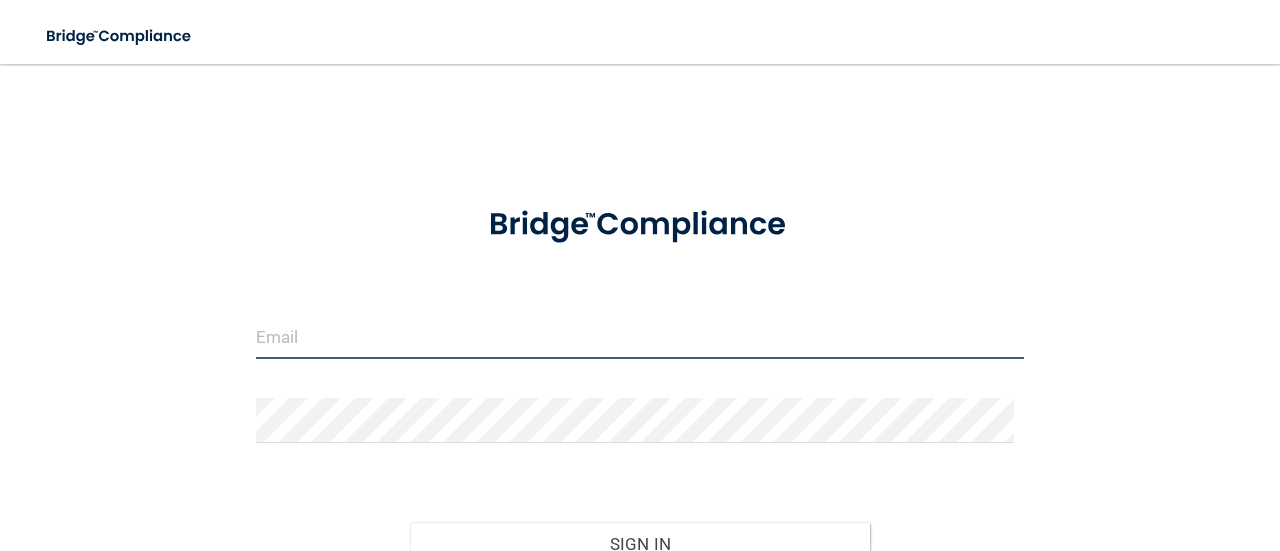click at bounding box center (640, 336) 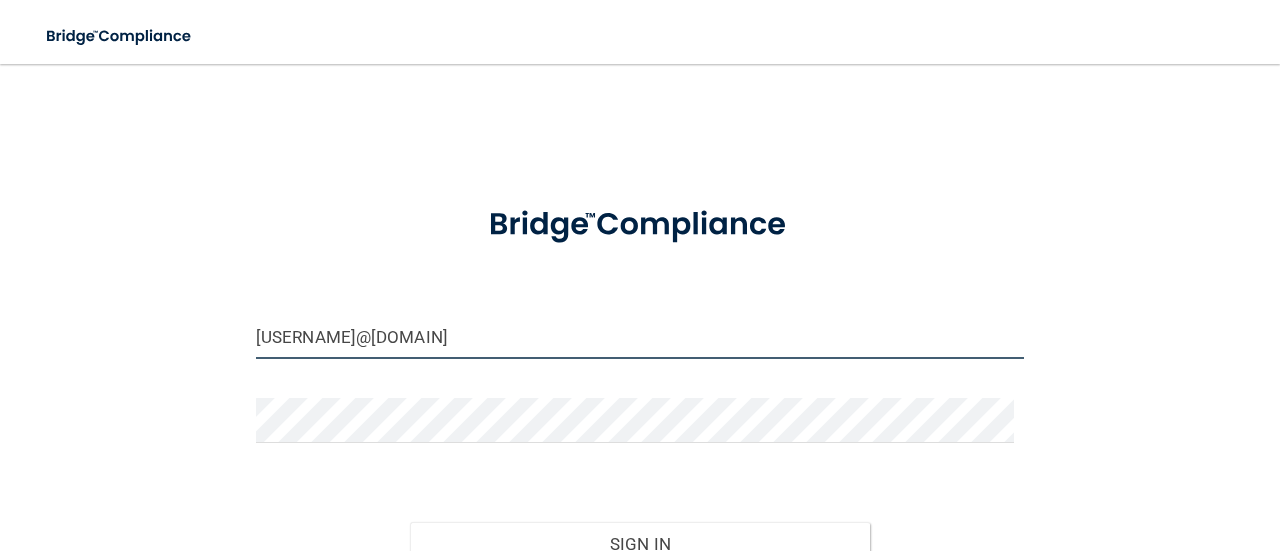 scroll, scrollTop: 165, scrollLeft: 0, axis: vertical 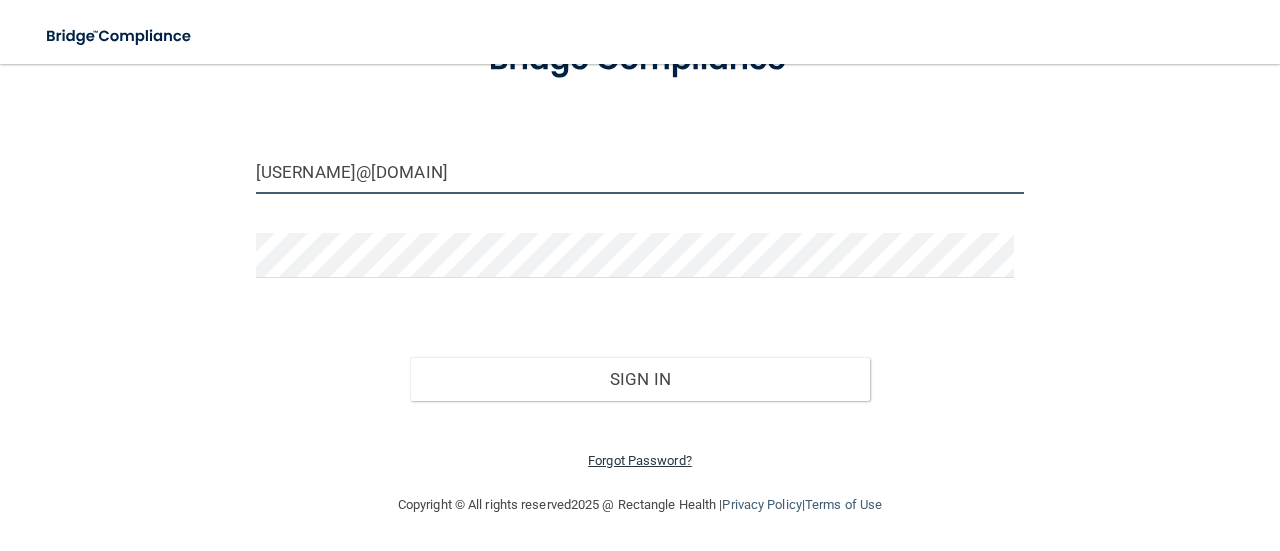 type on "Aahmed1_gps@nec.edu" 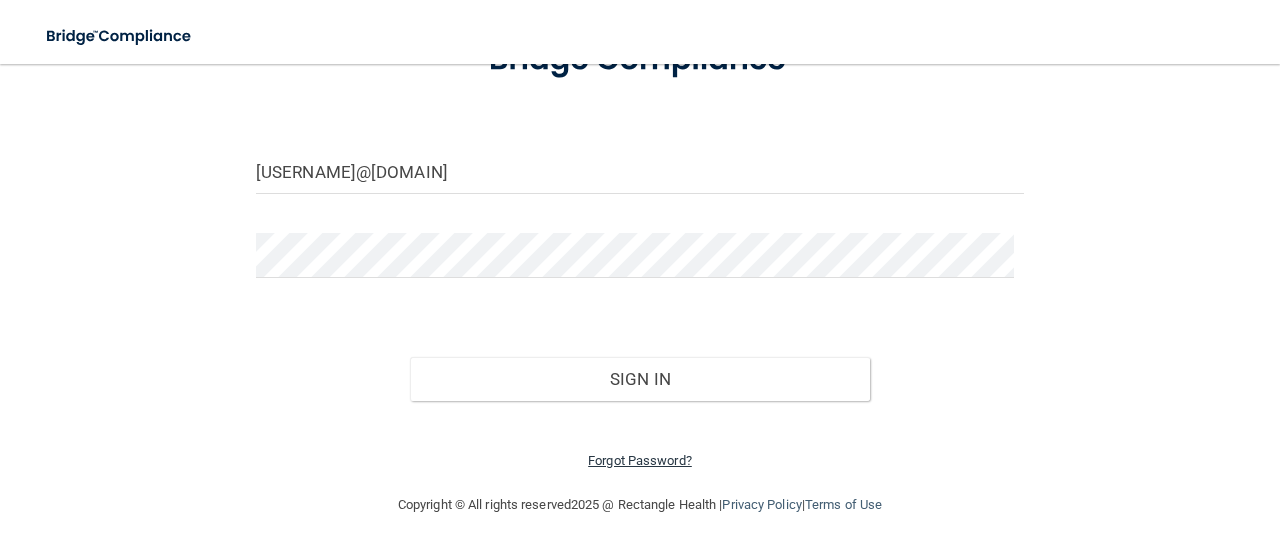 click on "Forgot Password?" at bounding box center [640, 460] 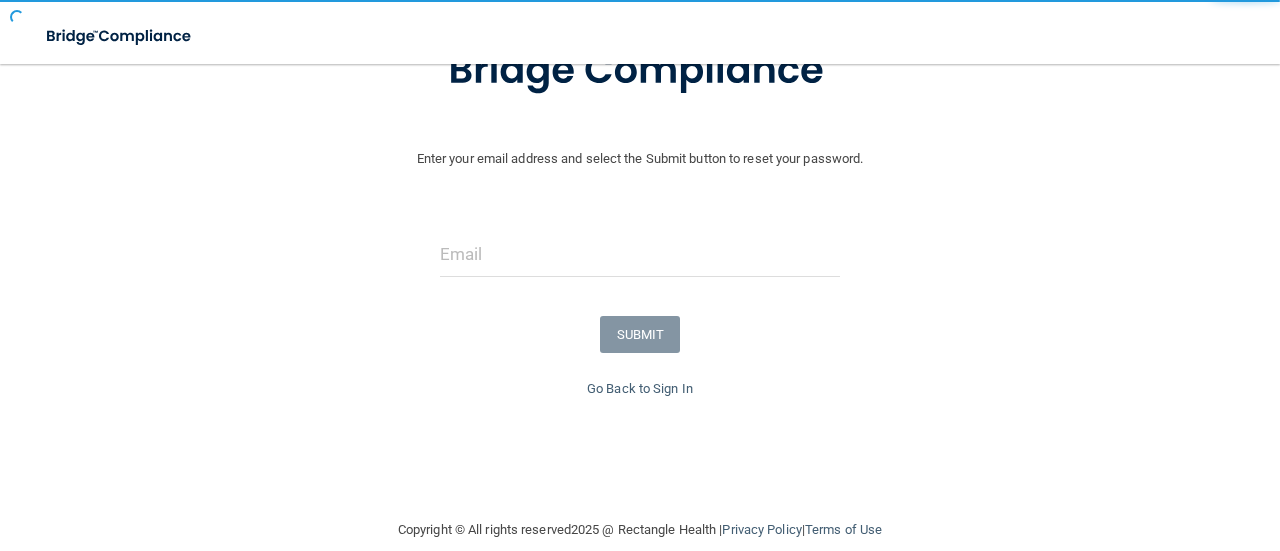 scroll, scrollTop: 191, scrollLeft: 0, axis: vertical 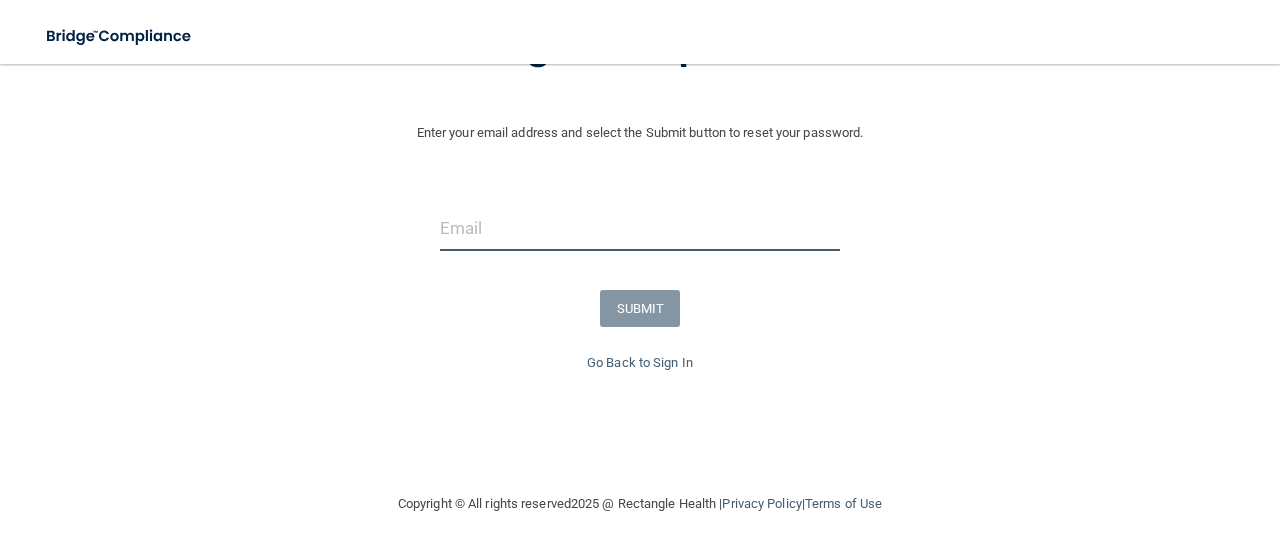 click at bounding box center [640, 228] 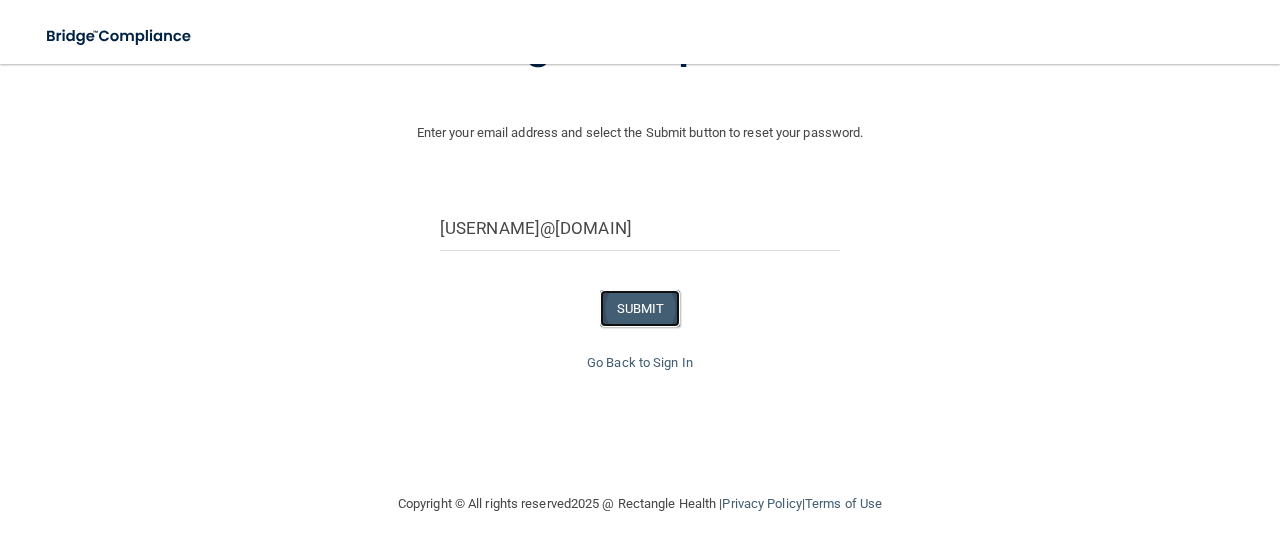 click on "SUBMIT" at bounding box center (640, 308) 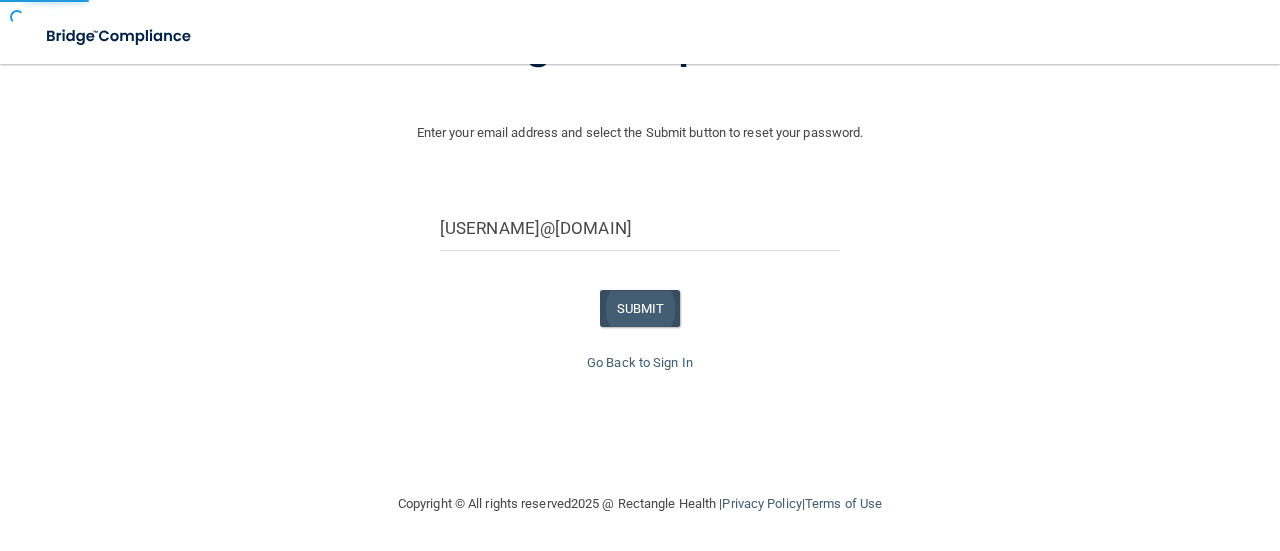 scroll, scrollTop: 52, scrollLeft: 0, axis: vertical 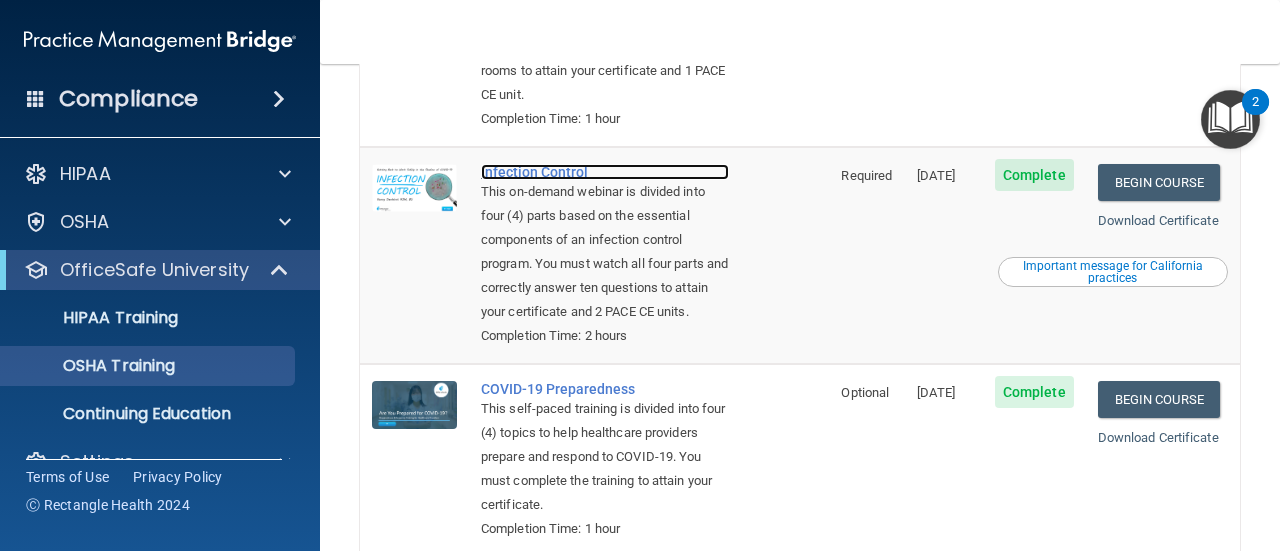 click on "Infection Control" at bounding box center [605, 172] 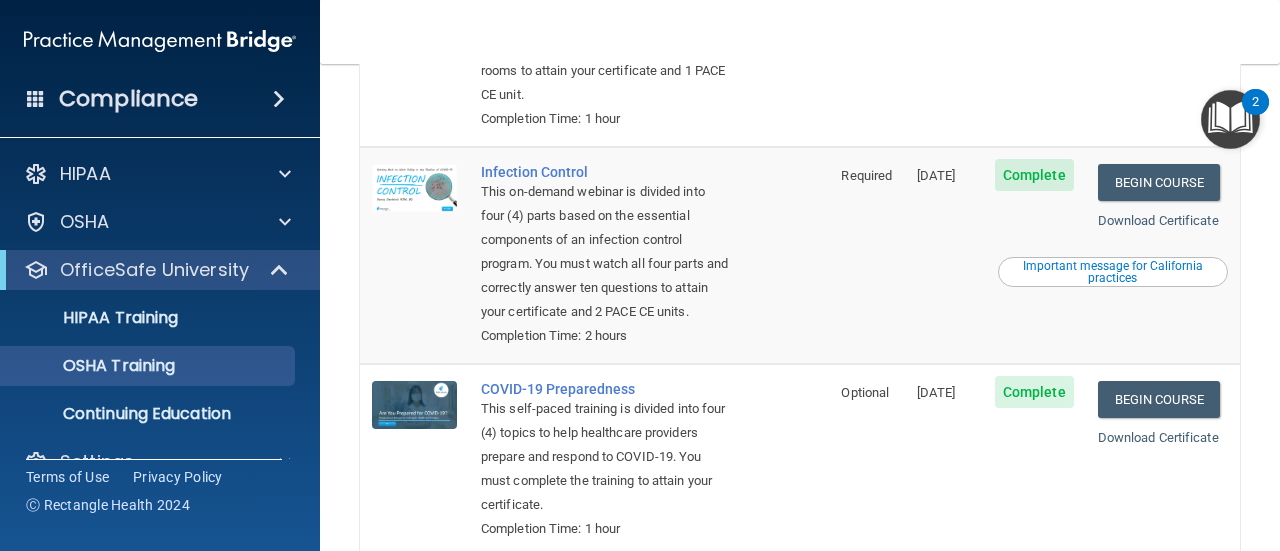 click on "07/23/2026" at bounding box center [944, 255] 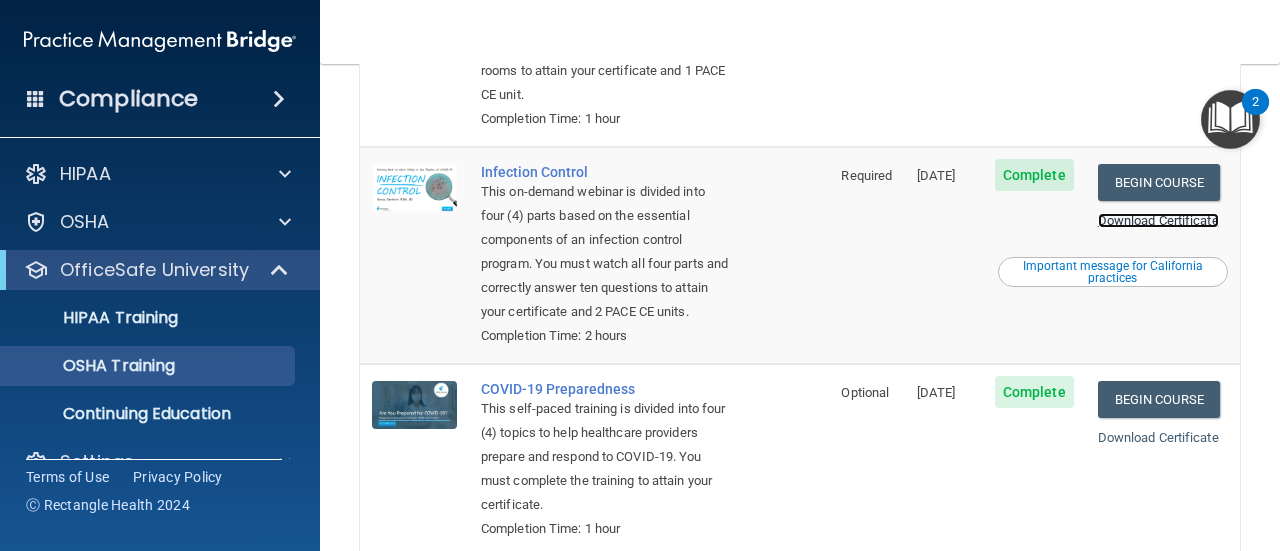click on "Download Certificate" at bounding box center [1158, 220] 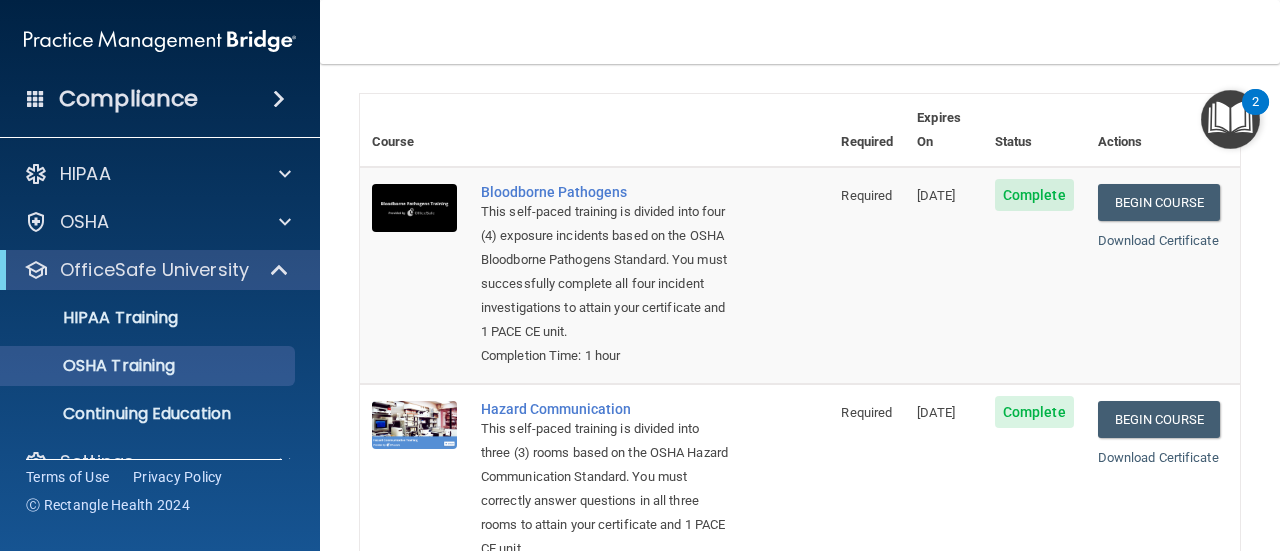 scroll, scrollTop: 0, scrollLeft: 0, axis: both 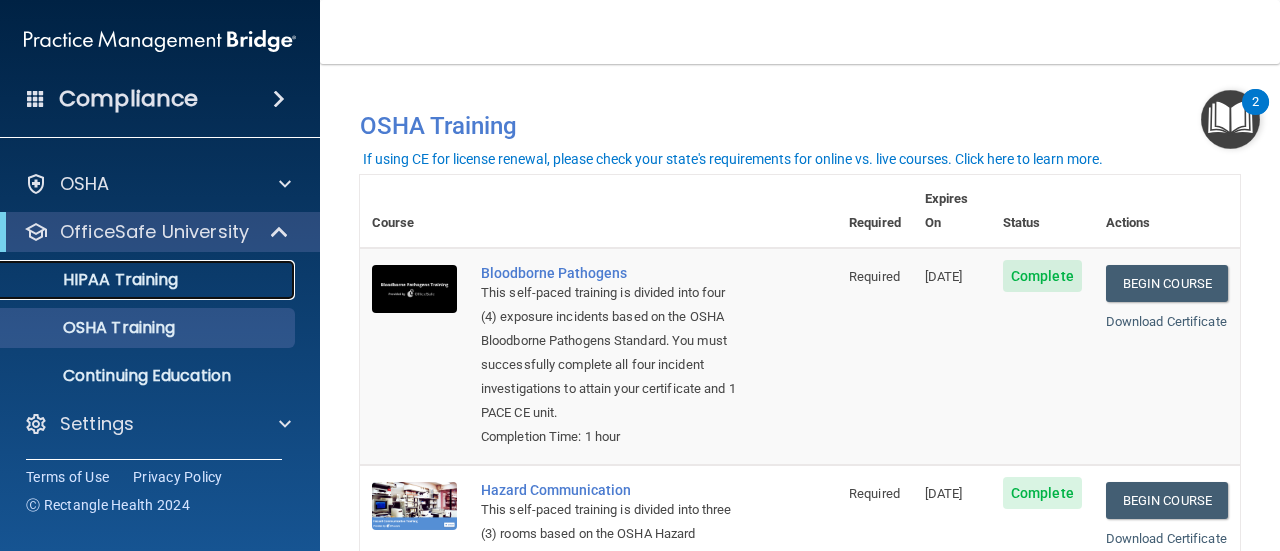 click on "HIPAA Training" at bounding box center [149, 280] 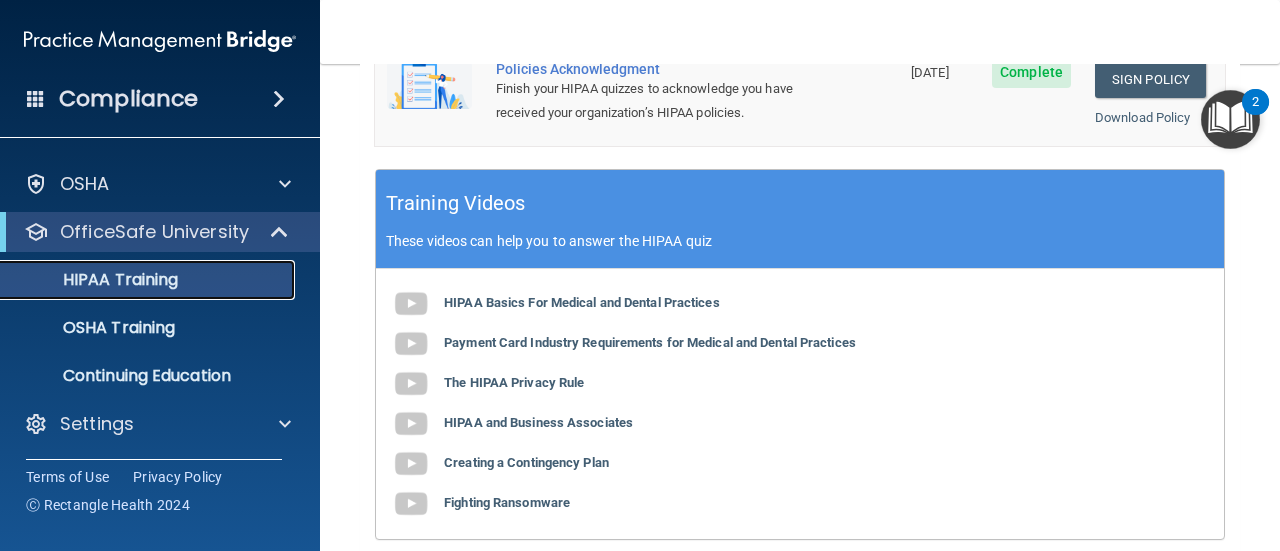 scroll, scrollTop: 814, scrollLeft: 0, axis: vertical 